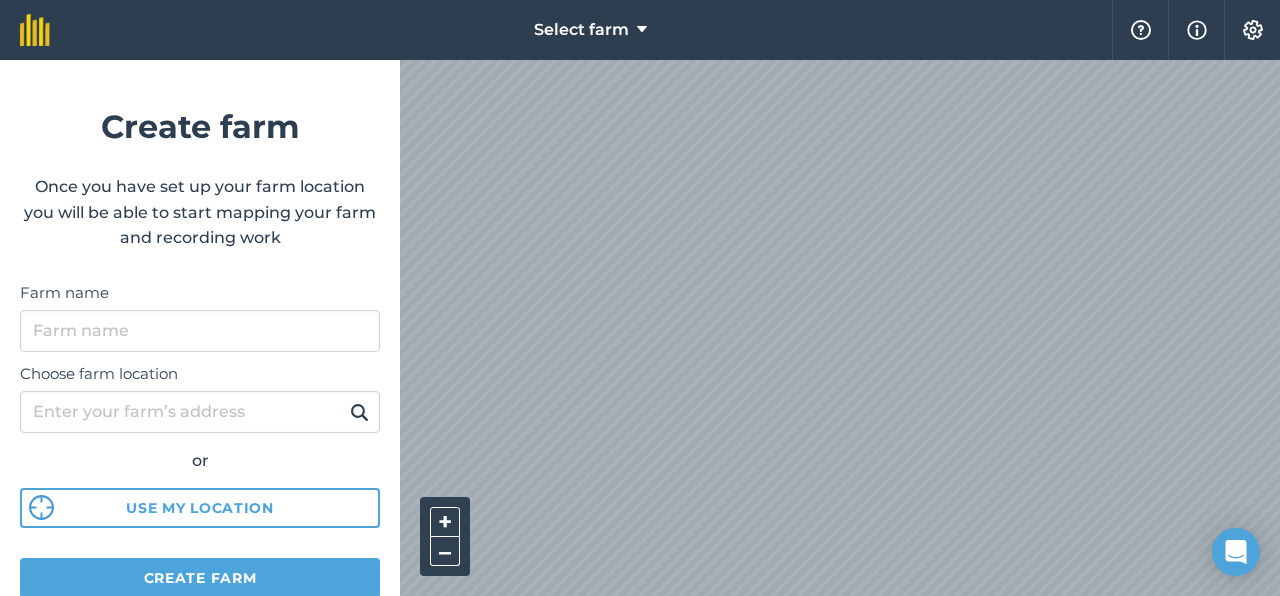 scroll, scrollTop: 0, scrollLeft: 0, axis: both 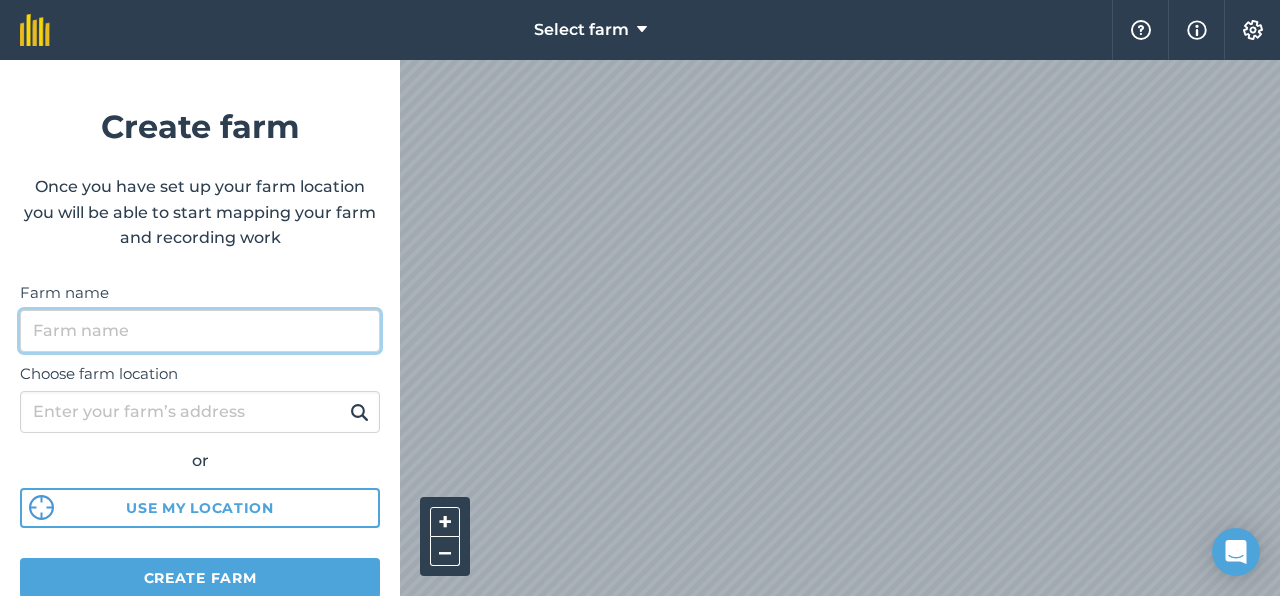 click on "Farm name" at bounding box center [200, 331] 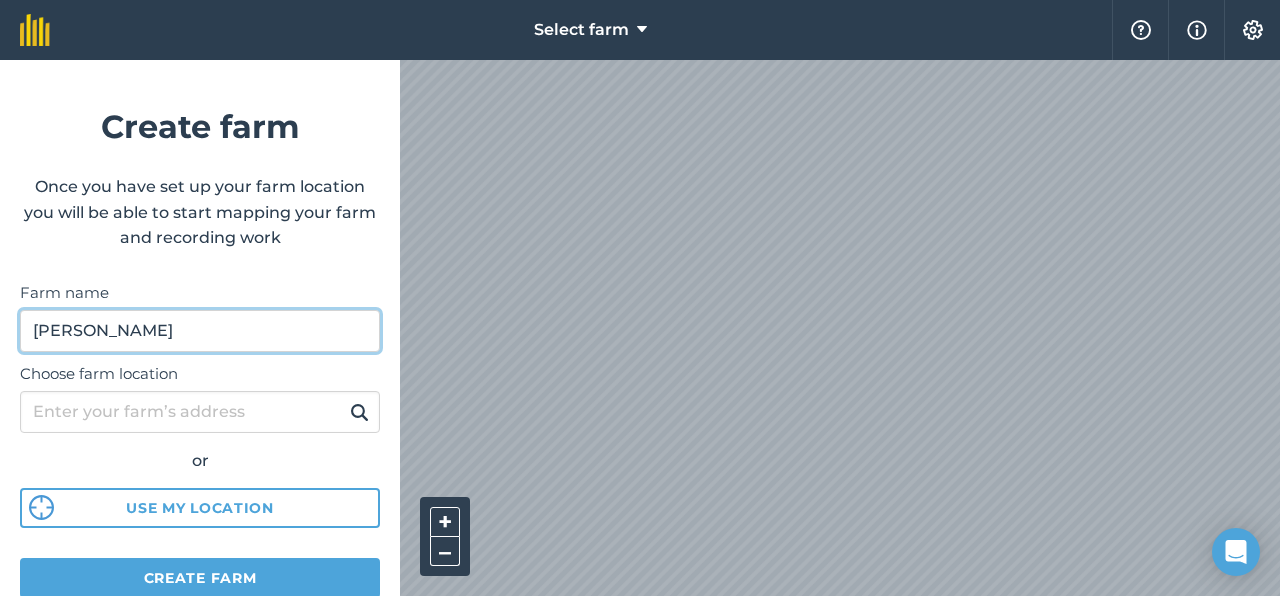 type on "[PERSON_NAME]" 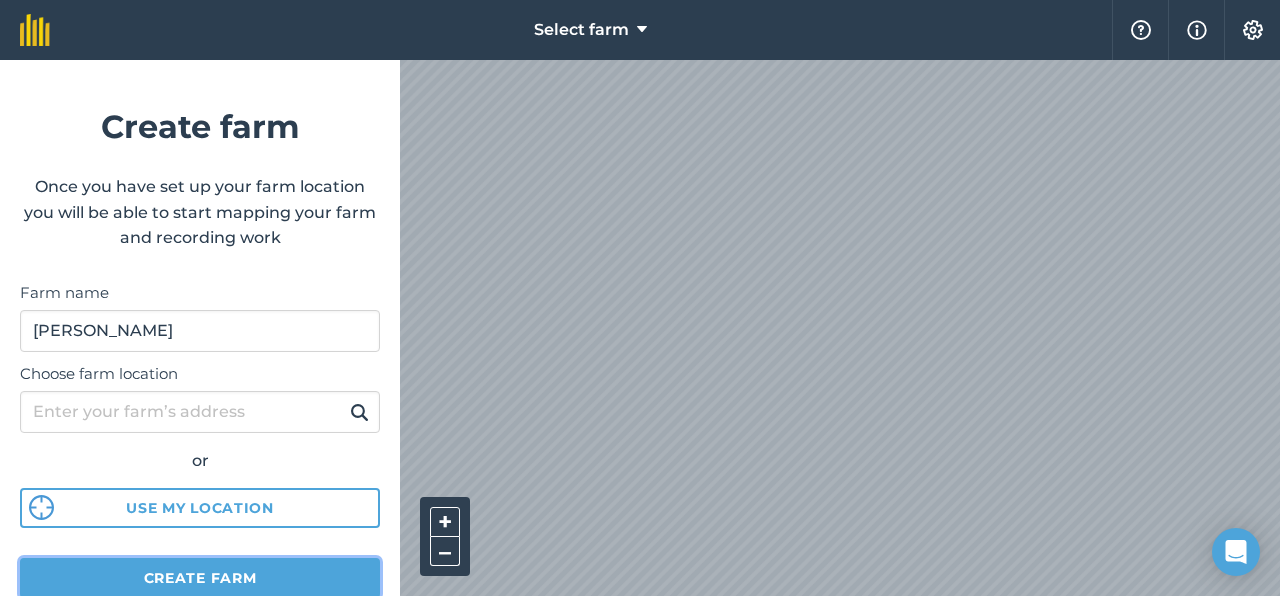 click on "Create farm" at bounding box center [200, 578] 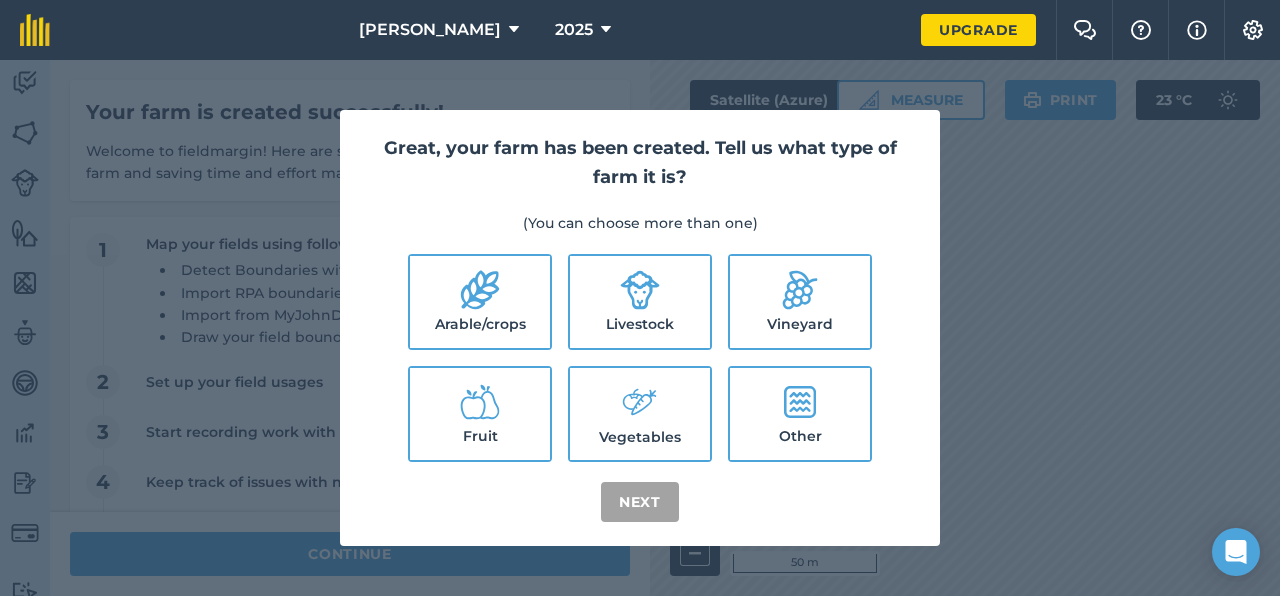 click 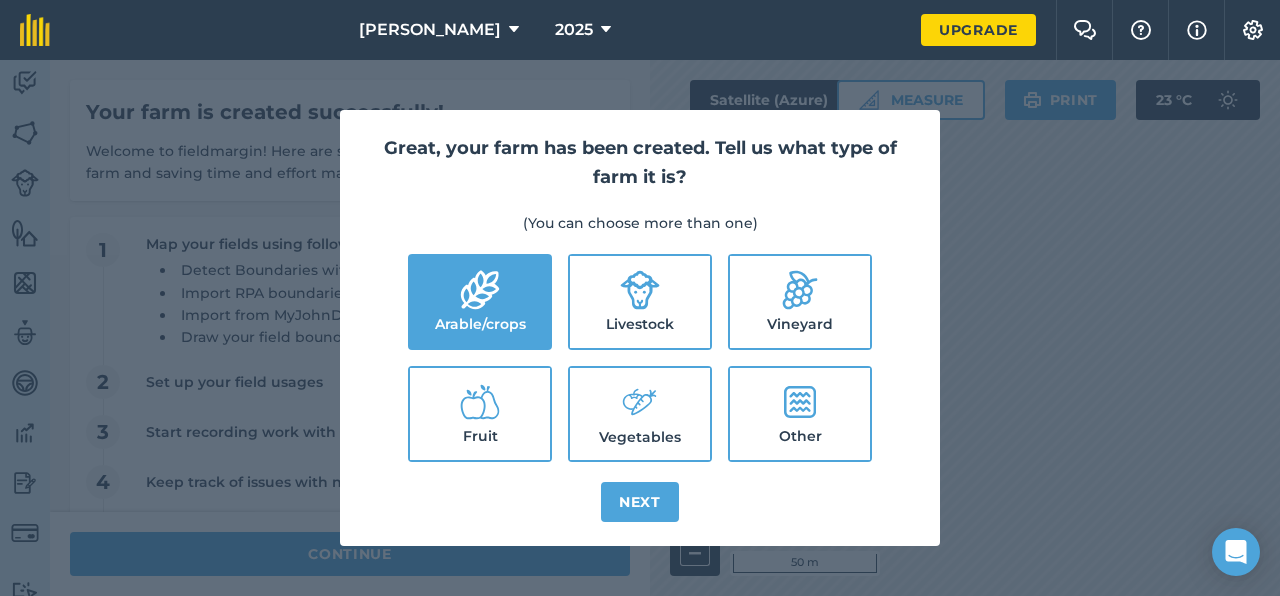 click 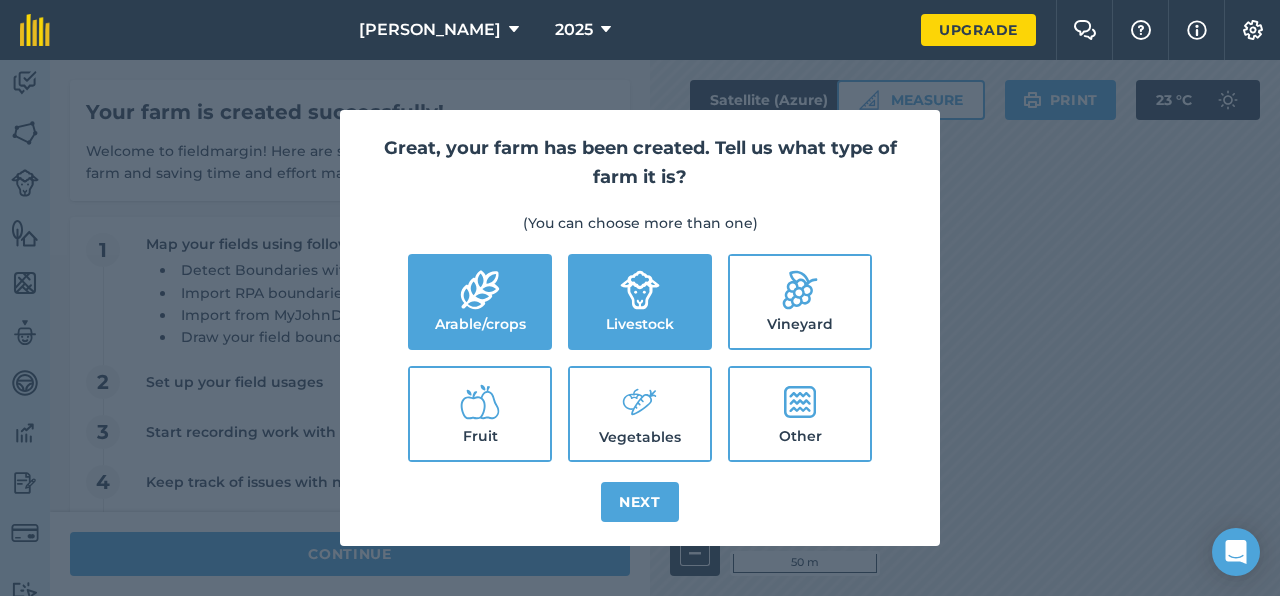 click 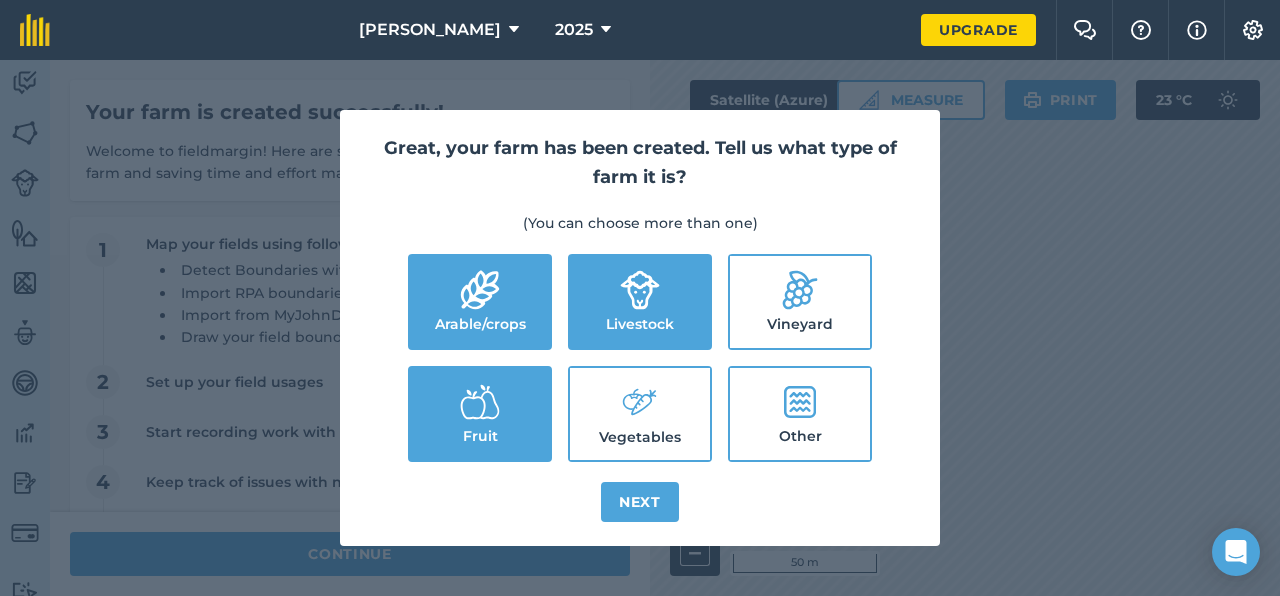 click on "Vineyard" at bounding box center (800, 302) 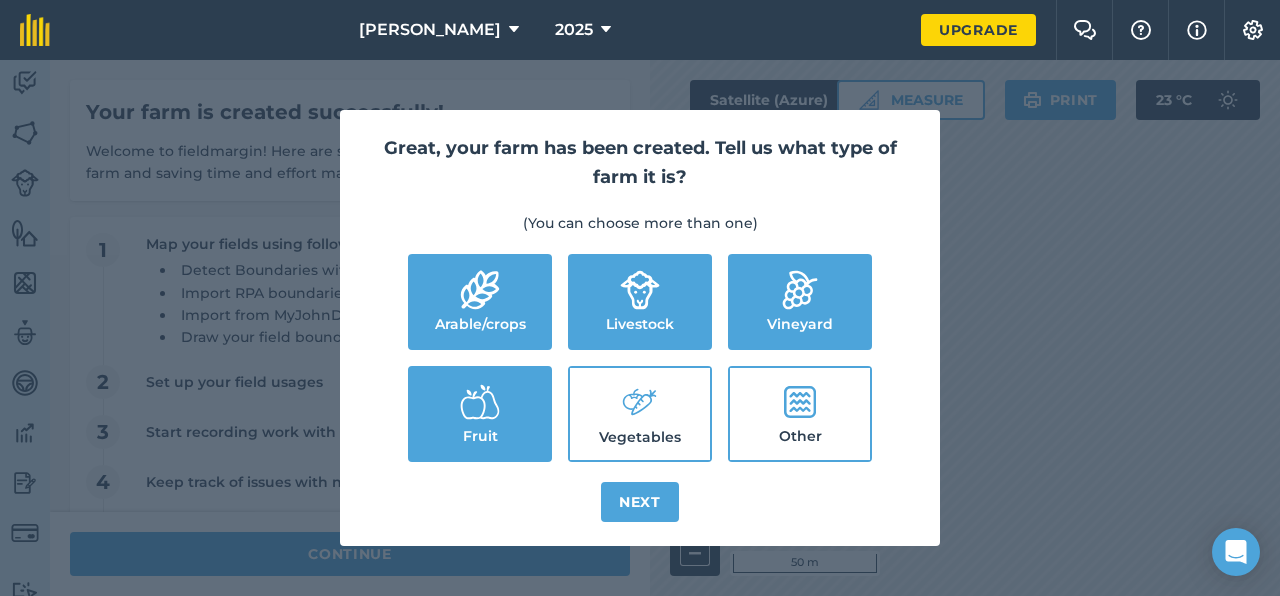 click on "Vegetables" at bounding box center (640, 414) 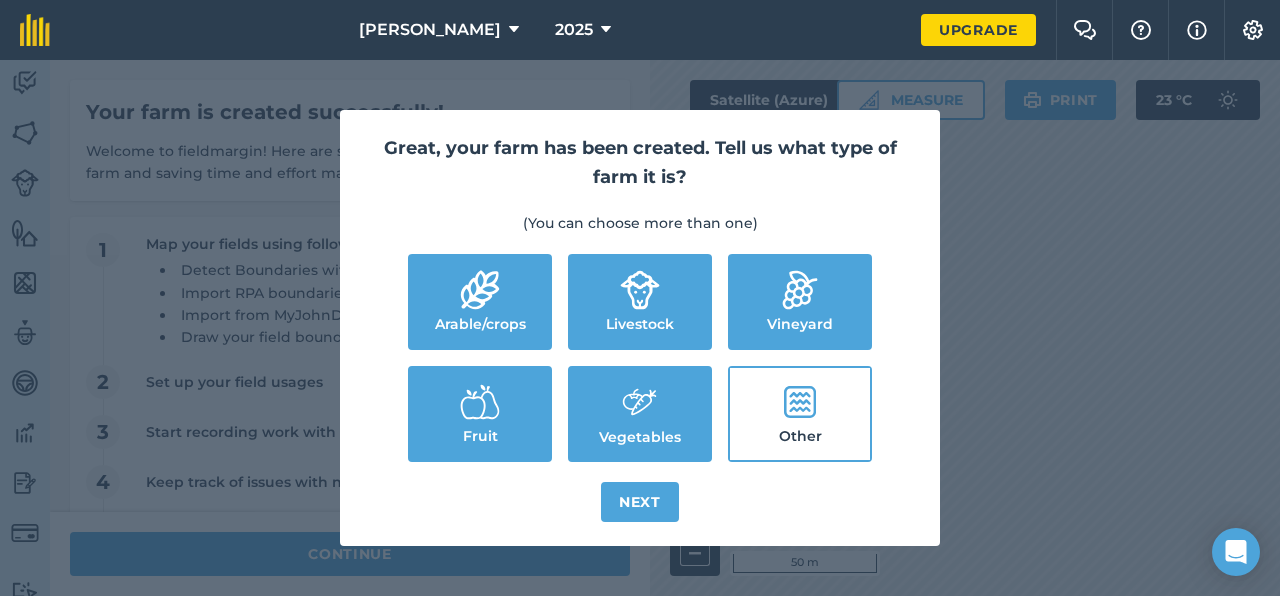 click 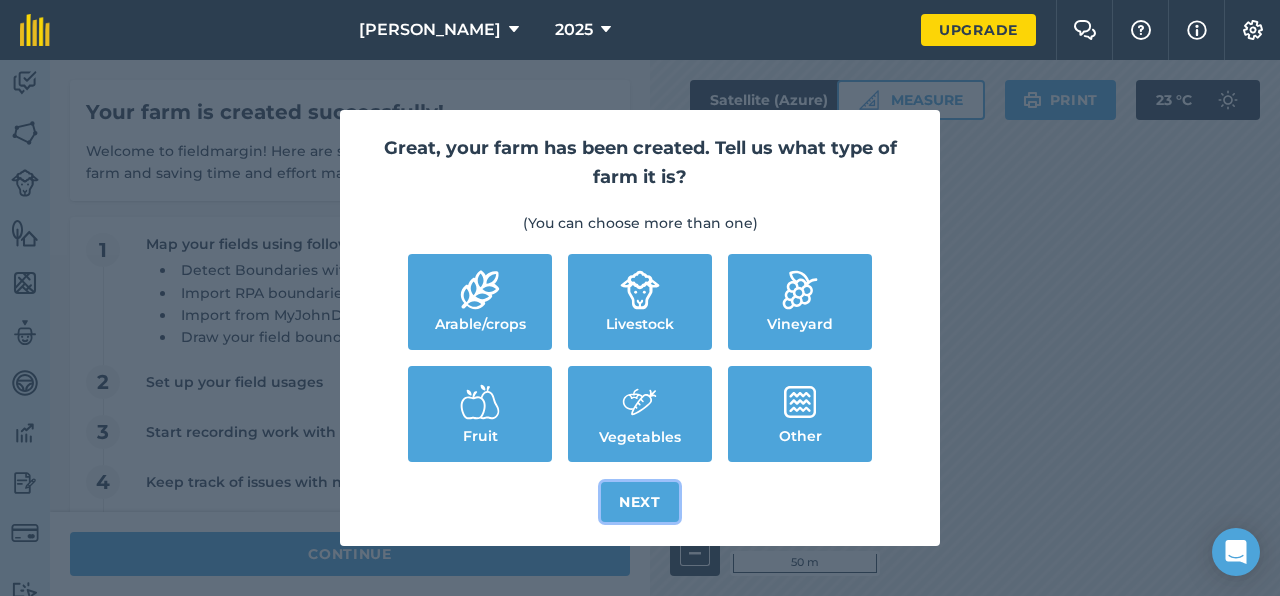 click on "Next" at bounding box center (640, 502) 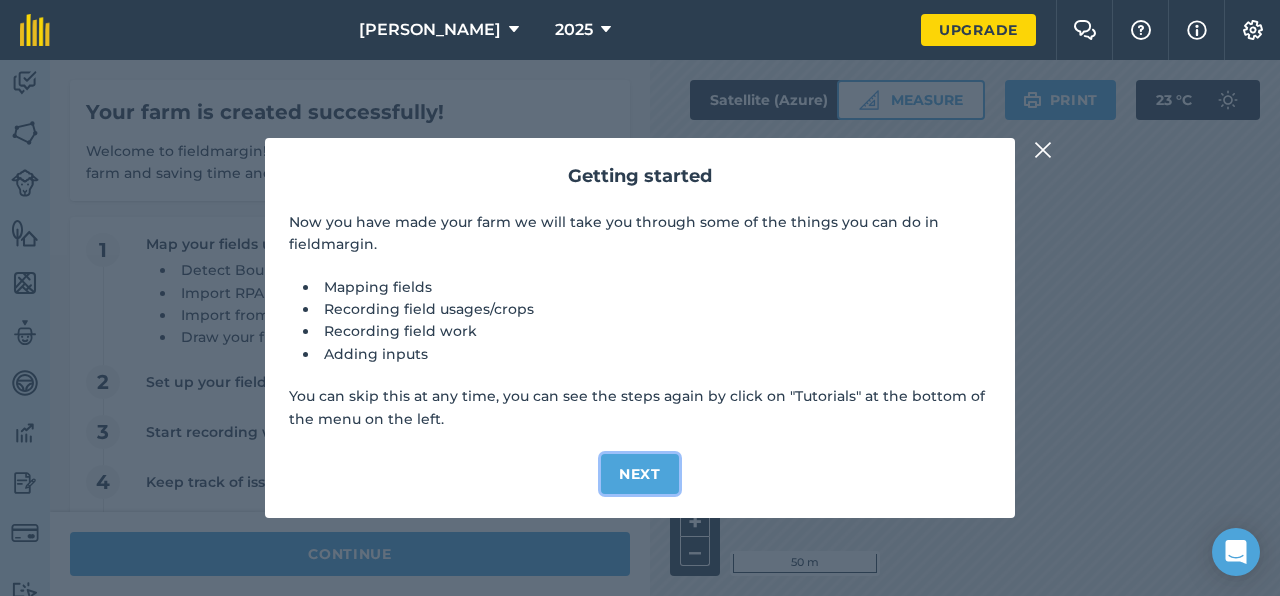 click on "Next" at bounding box center (640, 474) 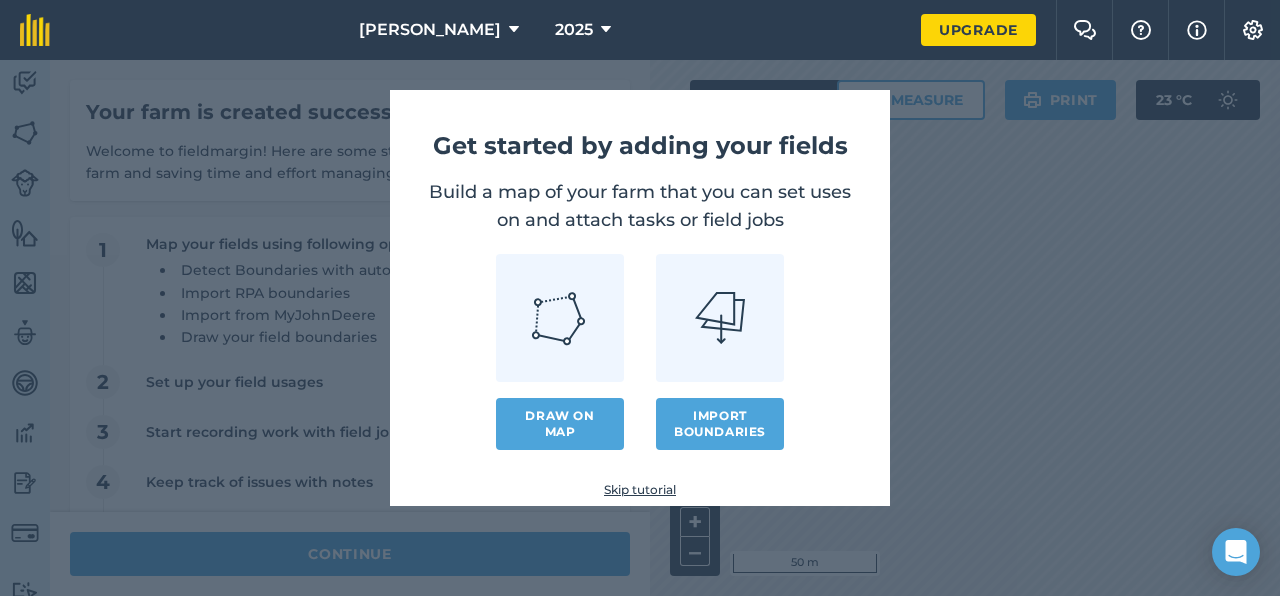 click on "Get started by adding your fields Build a map of your farm that you can set uses on and attach tasks or field jobs Draw on map Import boundaries Skip tutorial" at bounding box center (640, 298) 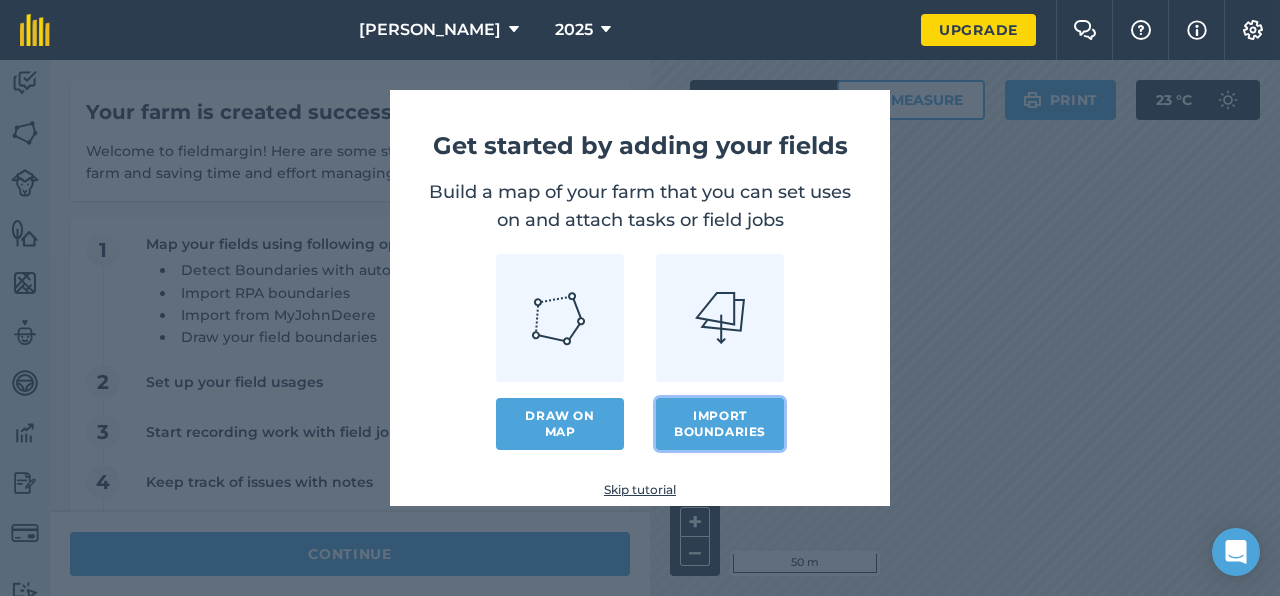 click on "Import boundaries" at bounding box center [720, 424] 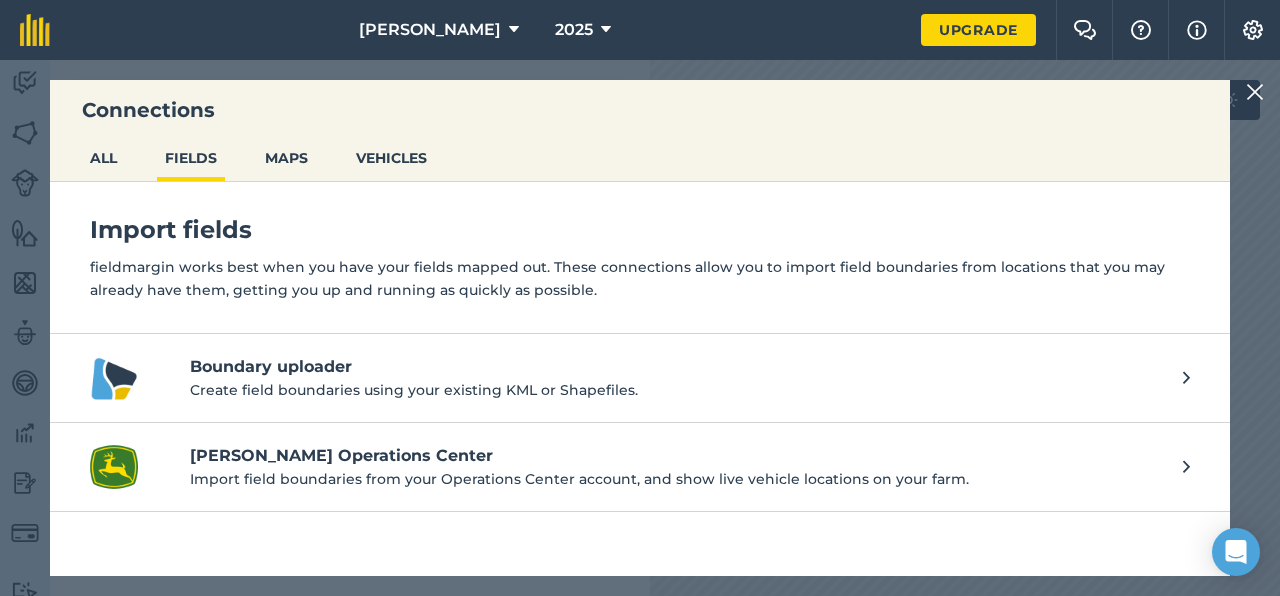 click on "Create field boundaries using your existing KML or Shapefiles." at bounding box center (676, 390) 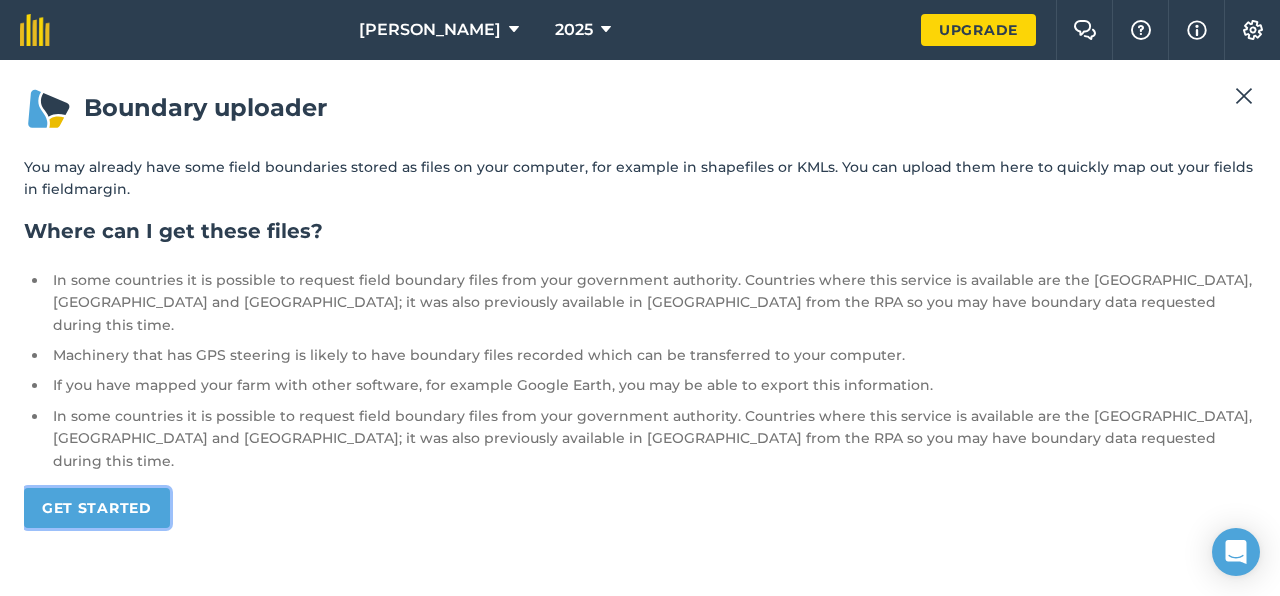 click on "Get started" at bounding box center (97, 508) 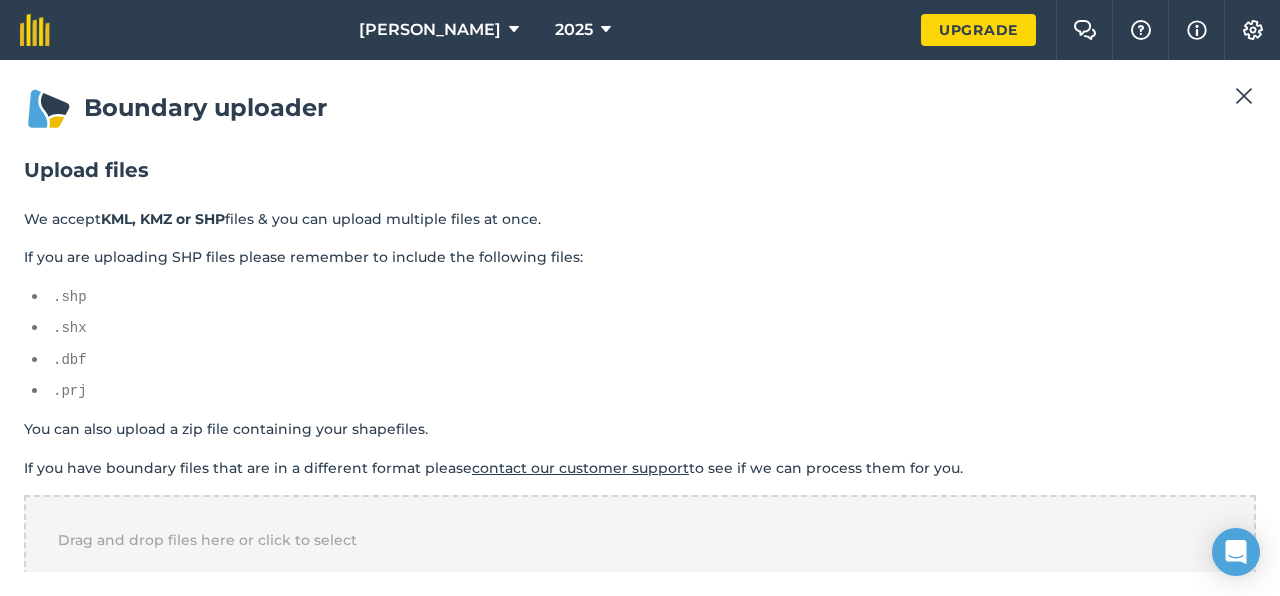 click on "You can also upload a zip file containing your shapefiles." at bounding box center [640, 429] 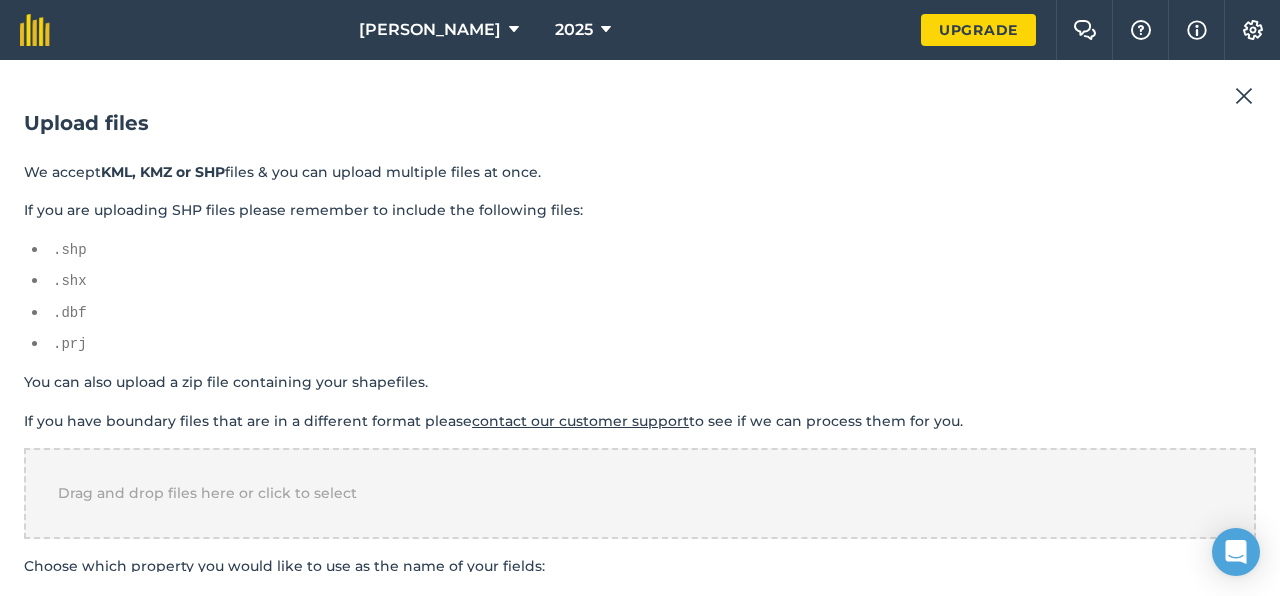 scroll, scrollTop: 107, scrollLeft: 0, axis: vertical 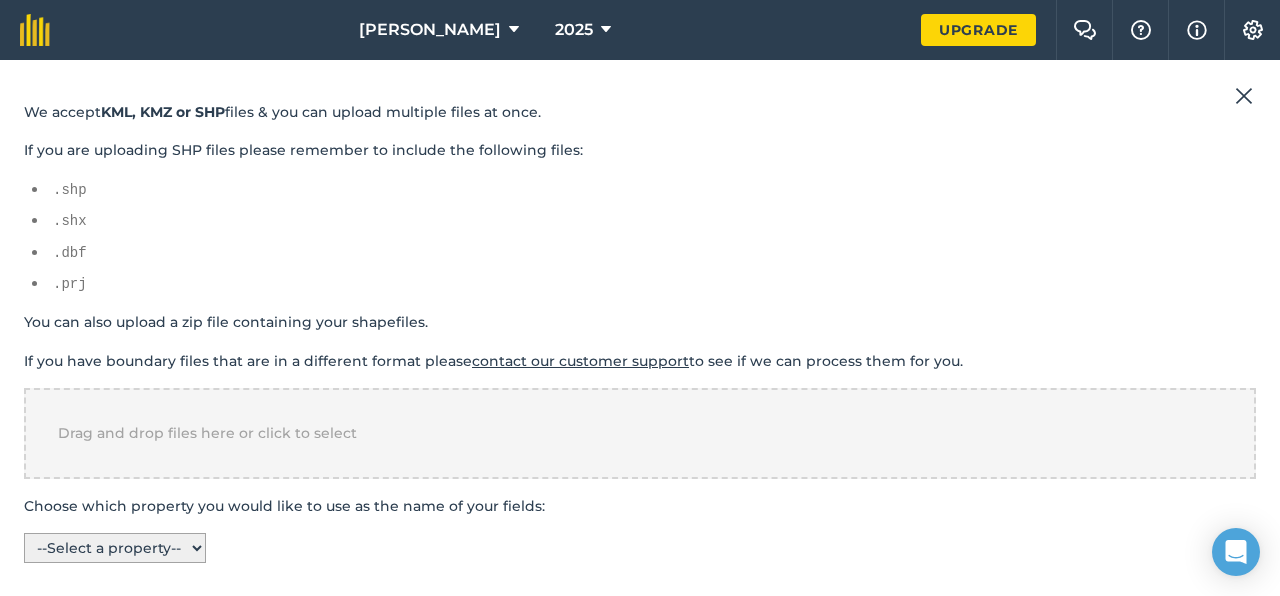 click on "--  Select a property  -- identifier beginnt advStandar land gemarkungs zaehler flurstueck amtlicheFl amtliche_1 flurnummer gemeindezu regierungs [PERSON_NAME] gemeinde [GEOGRAPHIC_DATA] angabenZum layer path Groesse_ha ID" at bounding box center (115, 548) 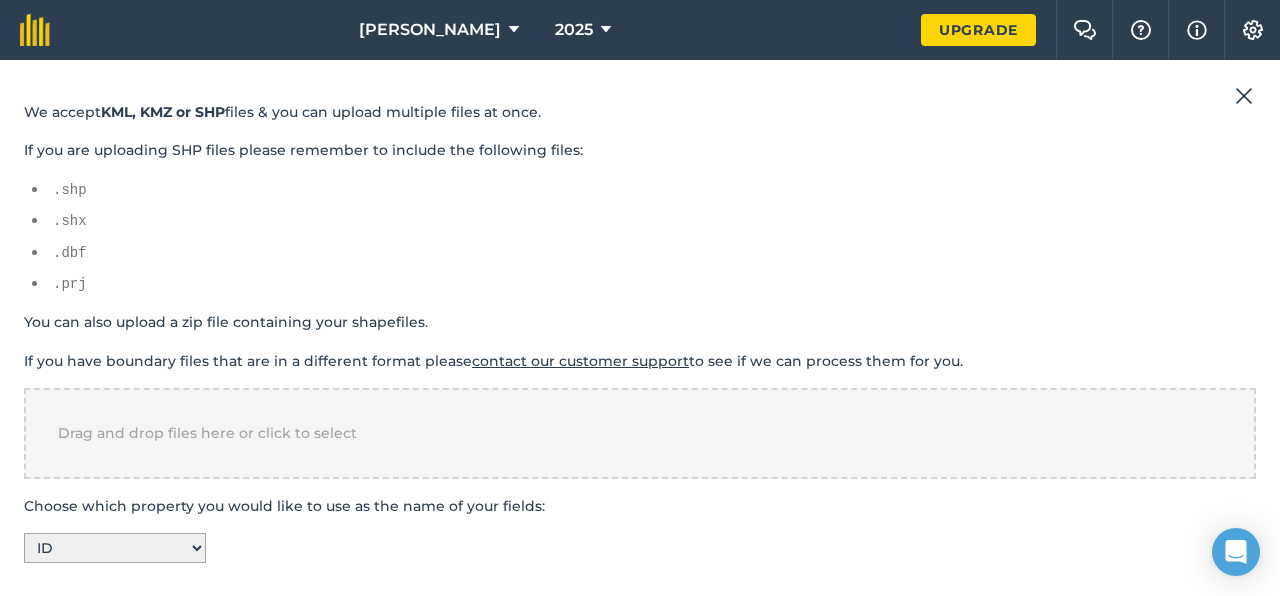 click on "ID" at bounding box center (0, 0) 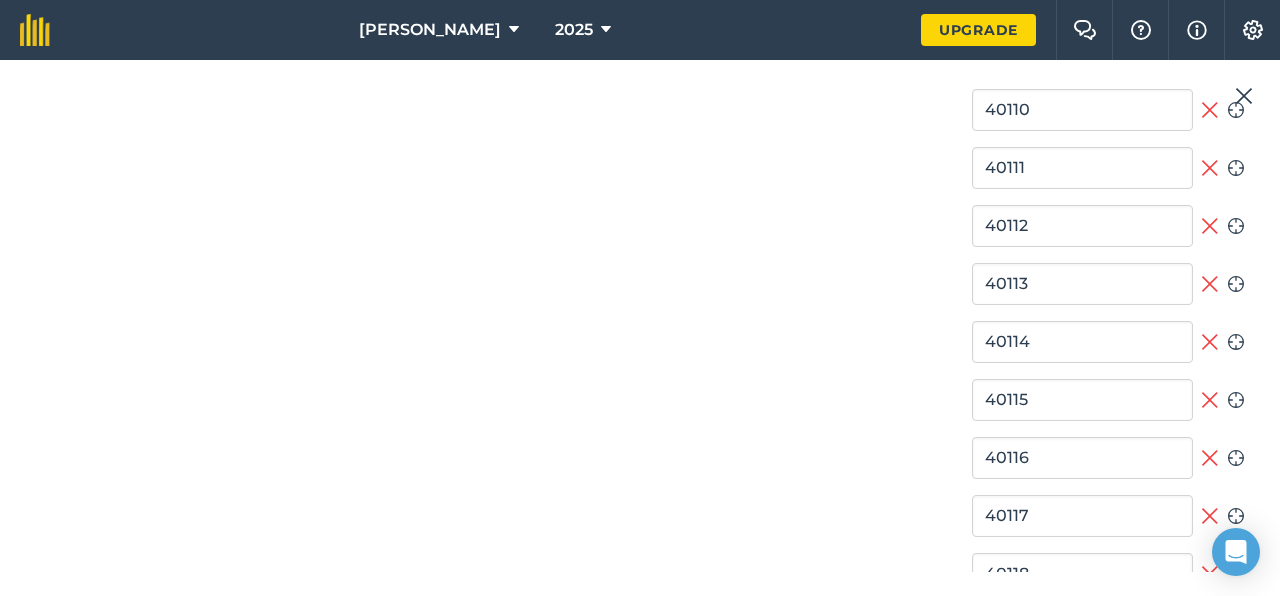 scroll, scrollTop: 0, scrollLeft: 0, axis: both 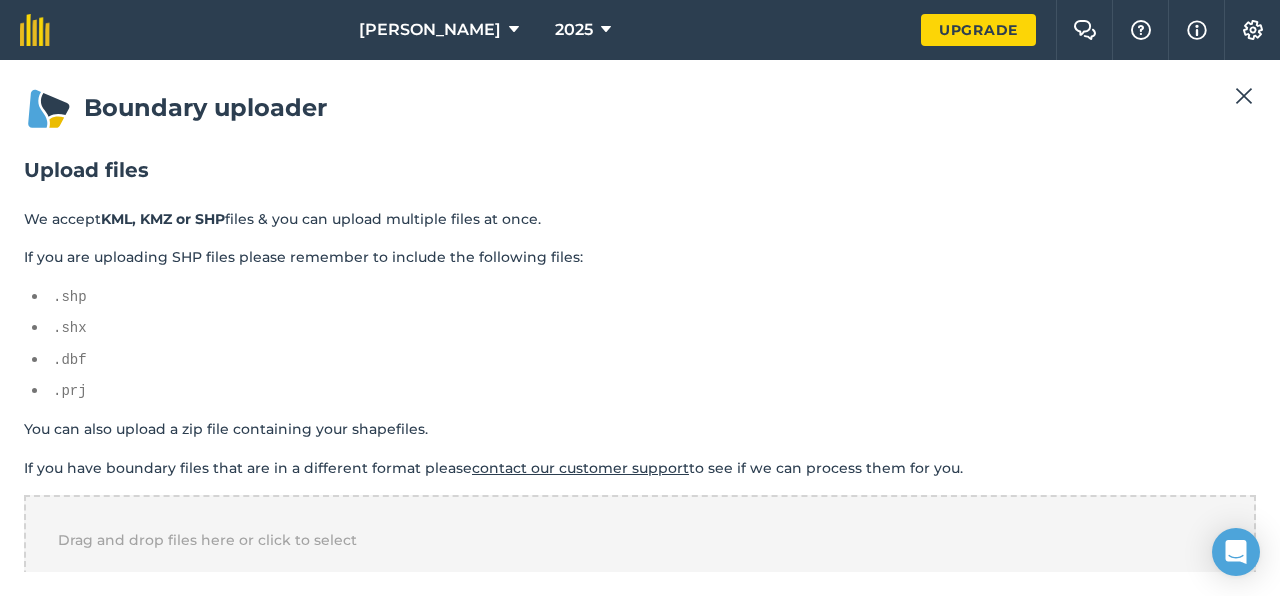 click on "If you are uploading SHP files please remember to include the following files:" at bounding box center (640, 257) 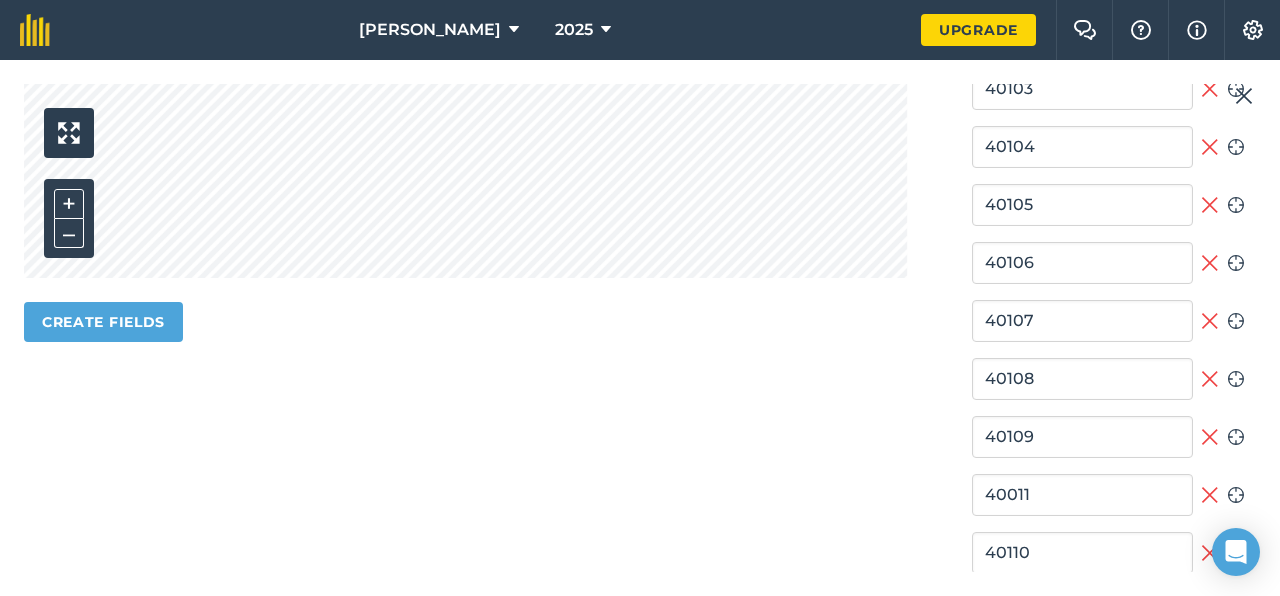 scroll, scrollTop: 929, scrollLeft: 0, axis: vertical 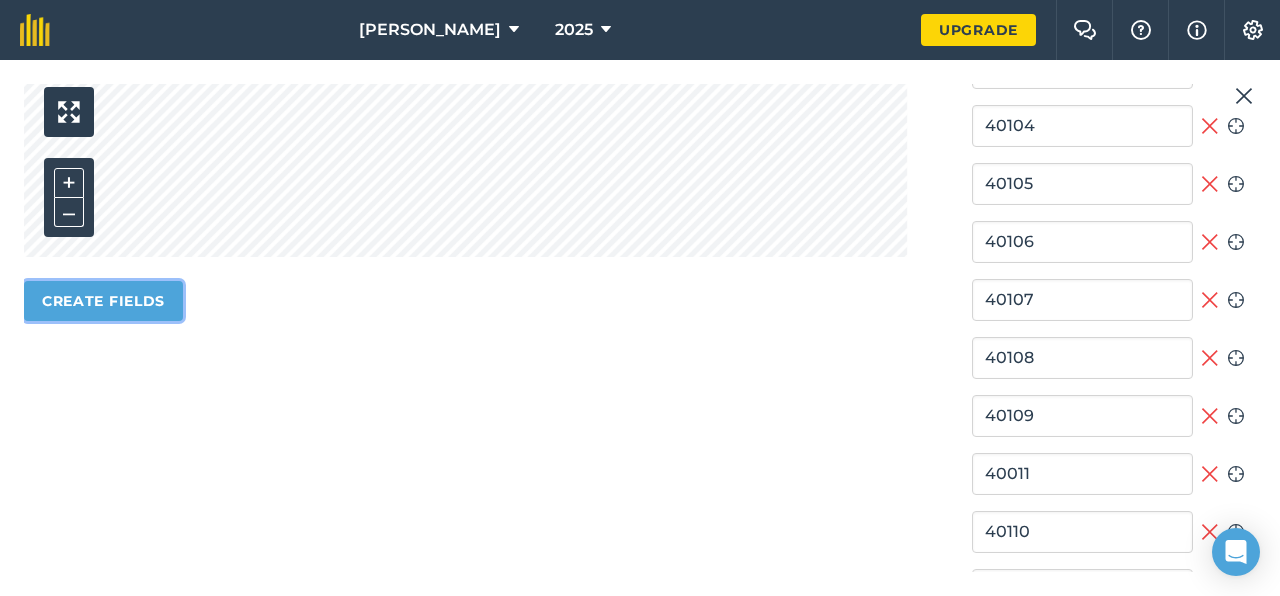click on "Create fields" at bounding box center (103, 301) 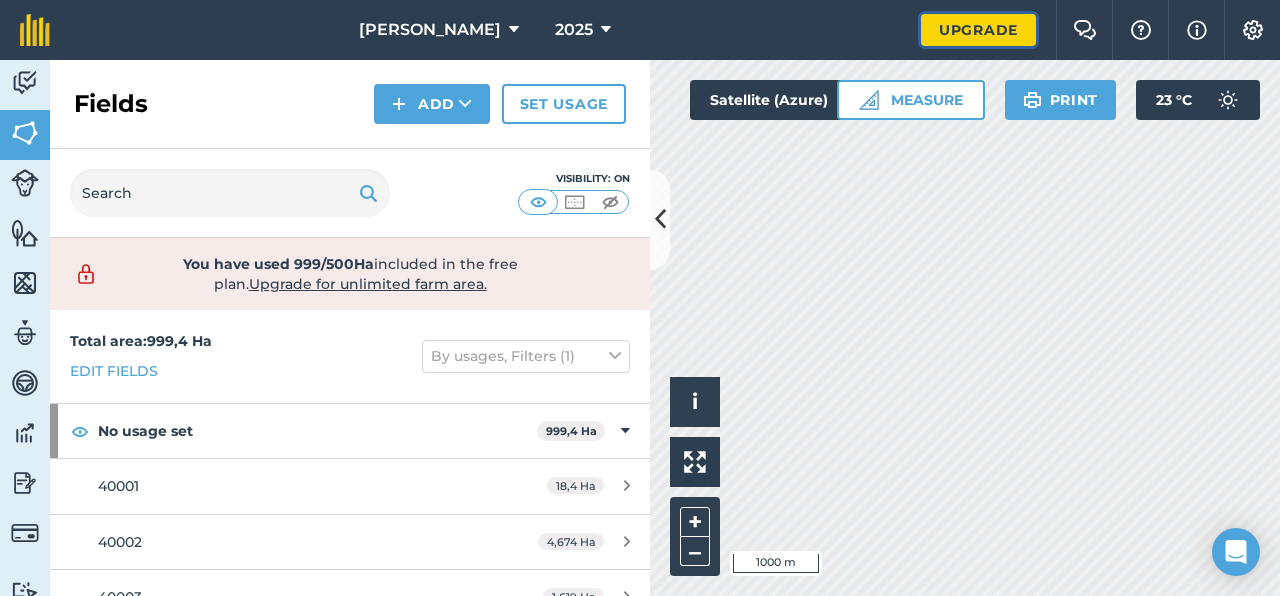 click on "Upgrade" at bounding box center (978, 30) 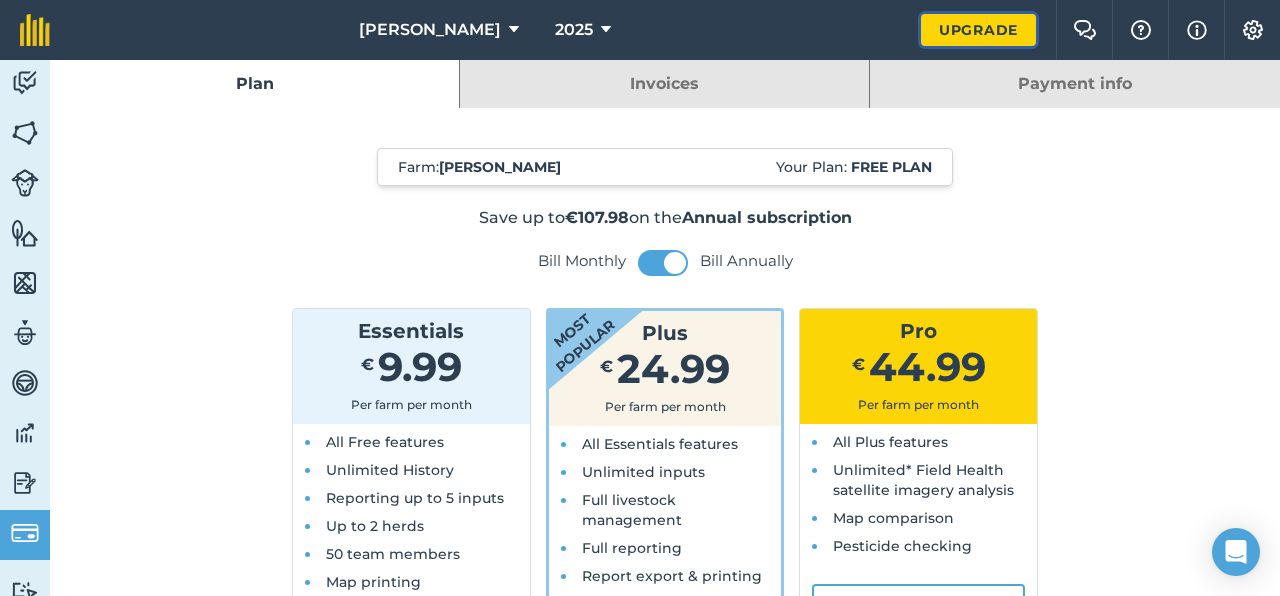 scroll, scrollTop: 501, scrollLeft: 0, axis: vertical 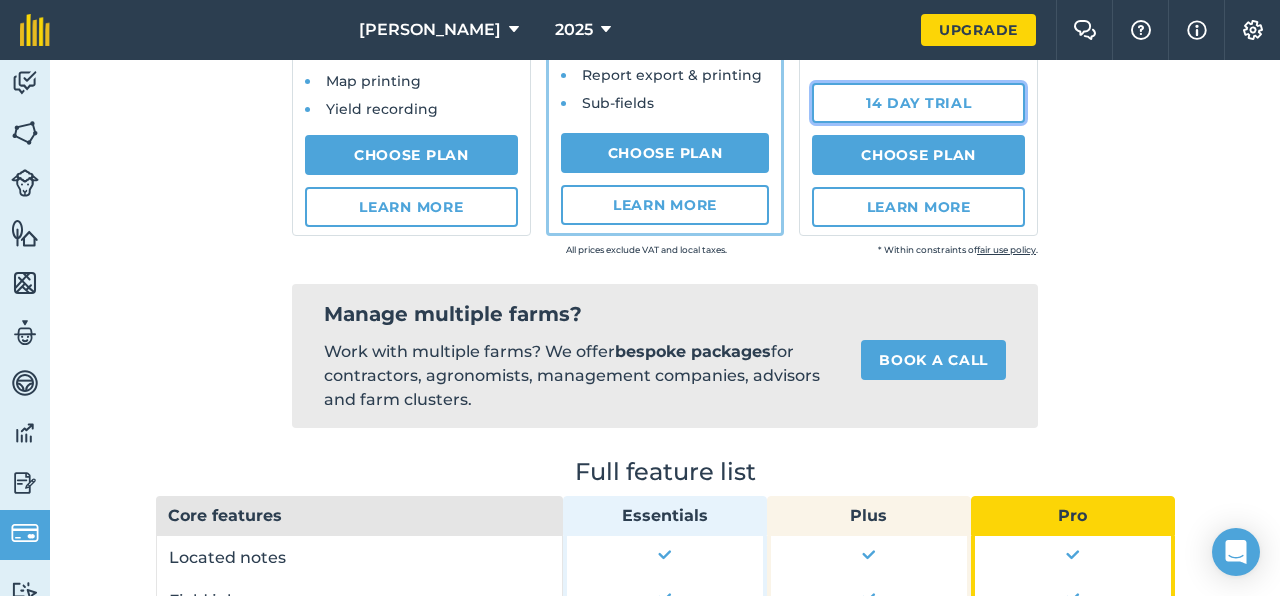 click on "14 day trial" at bounding box center (918, 103) 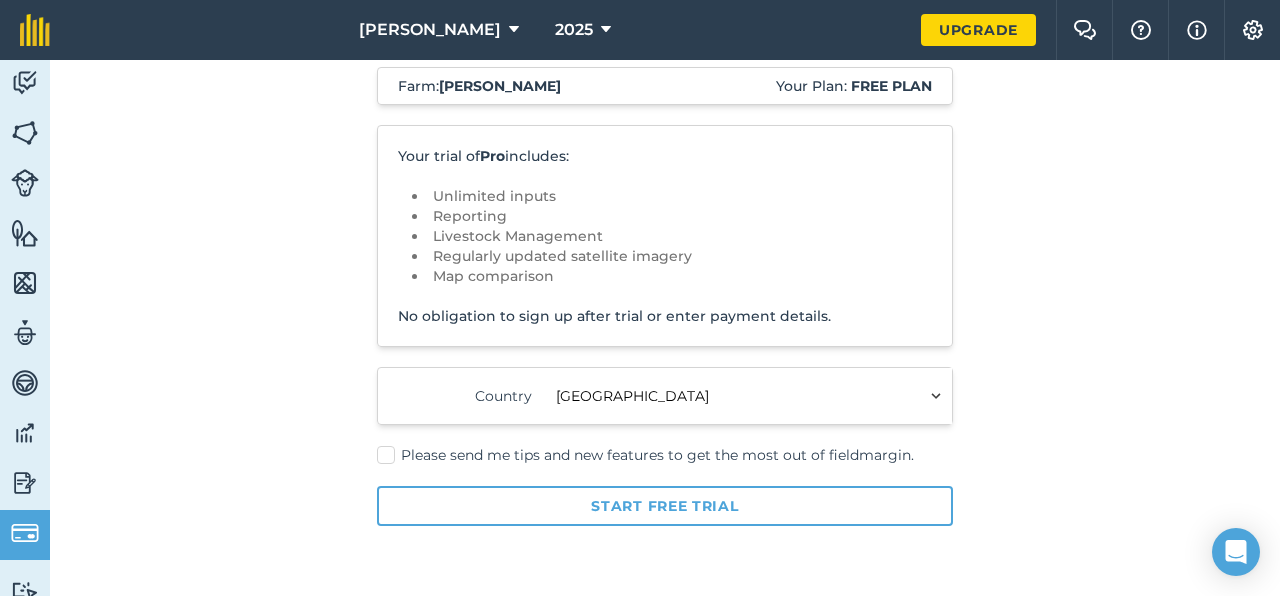scroll, scrollTop: 82, scrollLeft: 0, axis: vertical 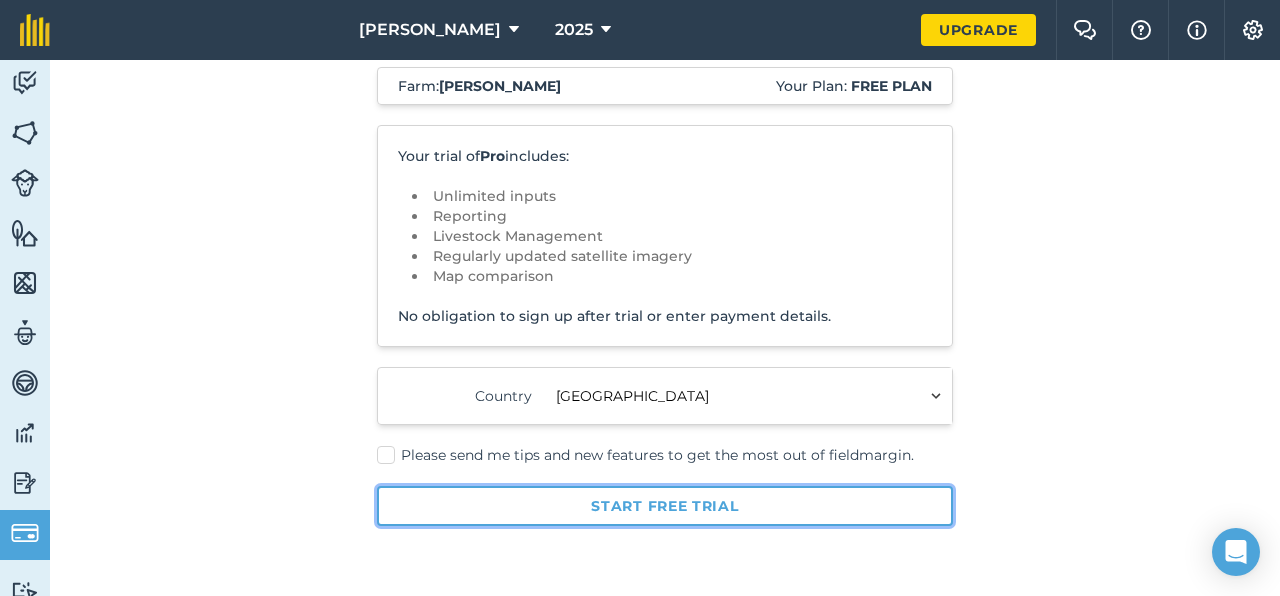 click on "Start free trial" at bounding box center (665, 506) 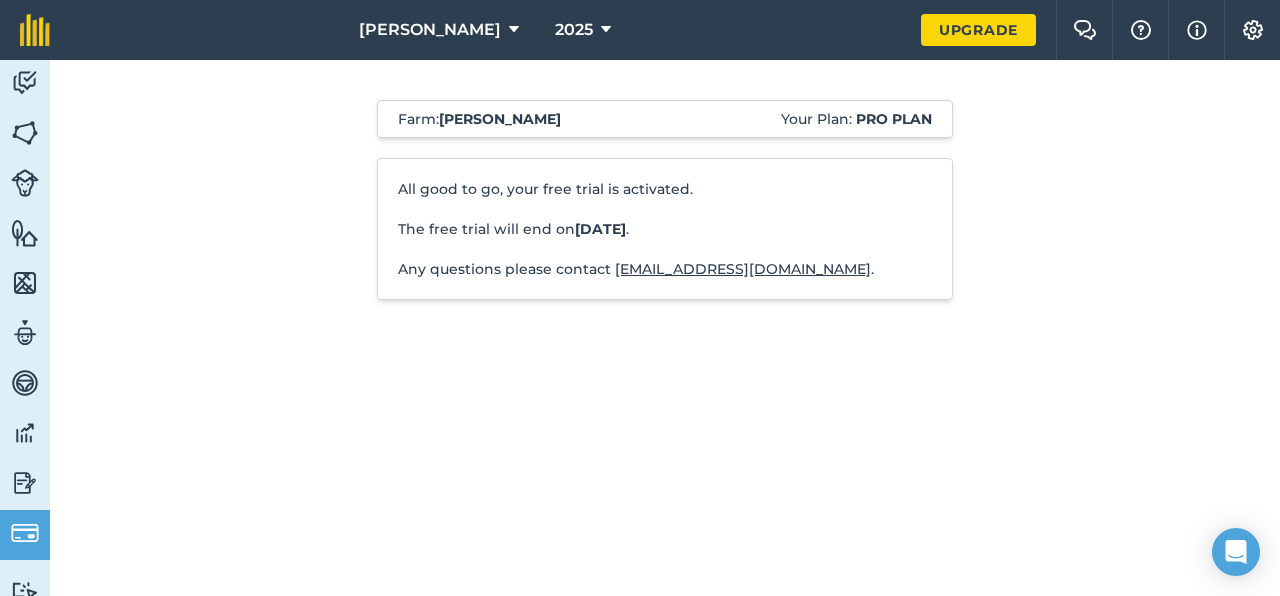 scroll, scrollTop: 0, scrollLeft: 0, axis: both 